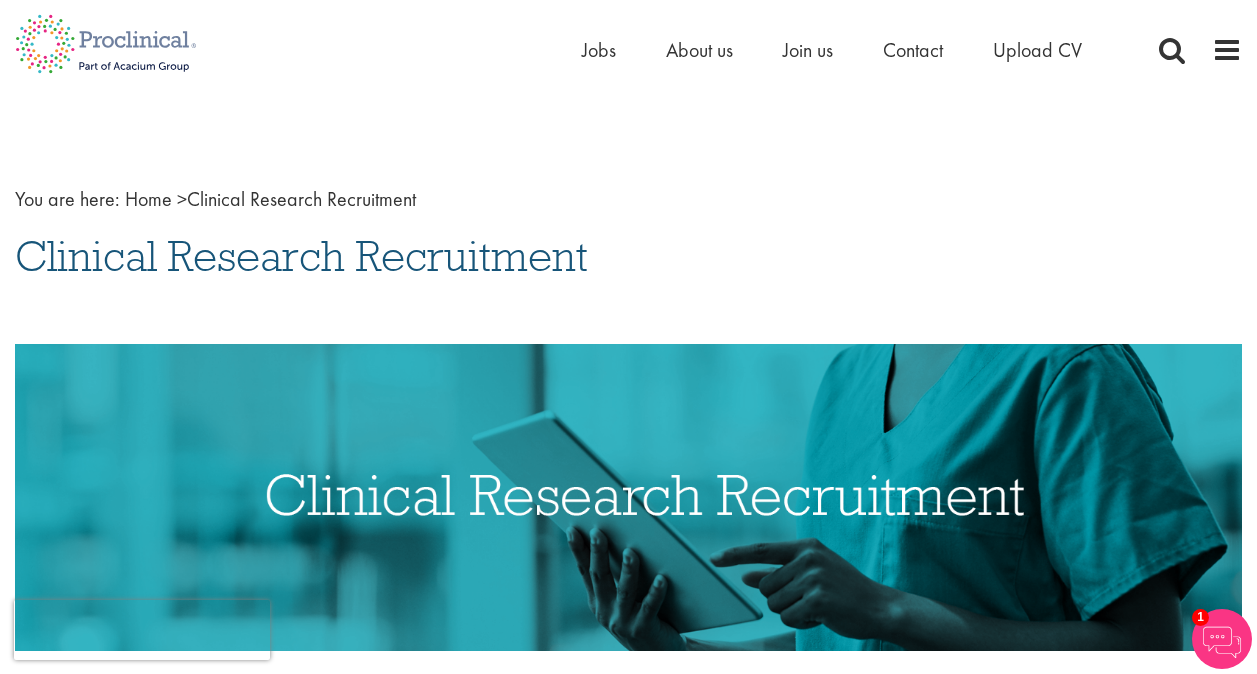 scroll, scrollTop: 0, scrollLeft: 0, axis: both 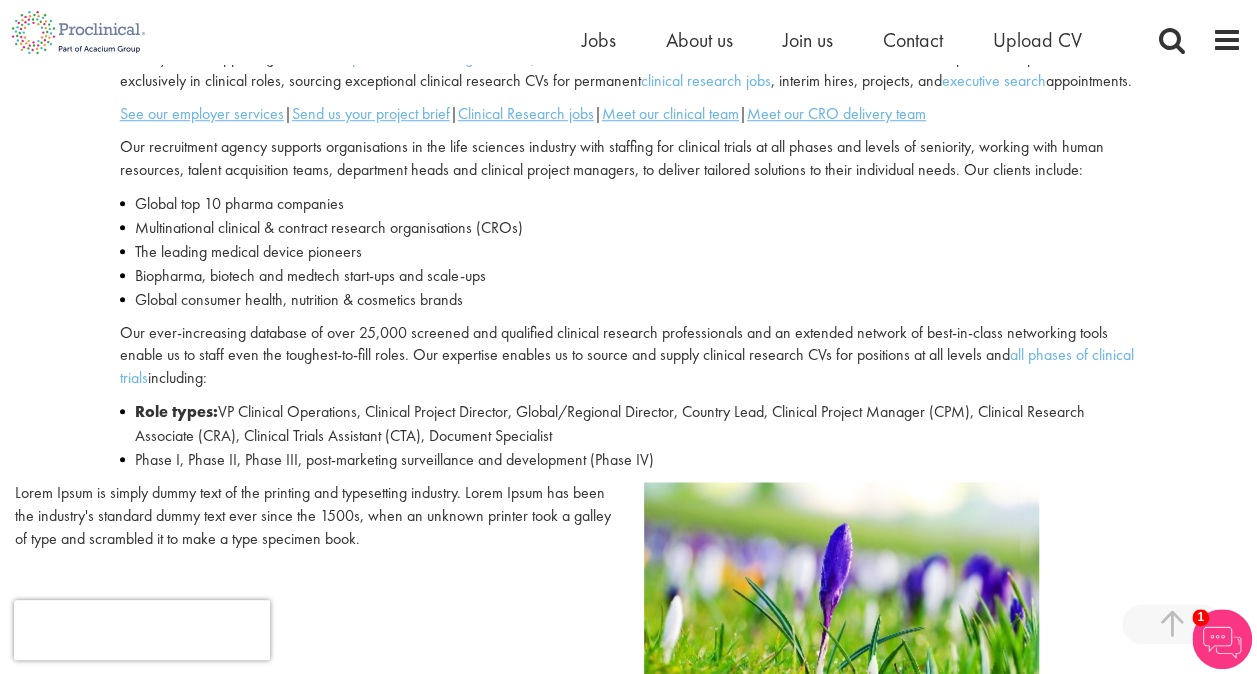 click on "Biopharma, biotech and medtech start-ups and scale-ups" at bounding box center [629, 276] 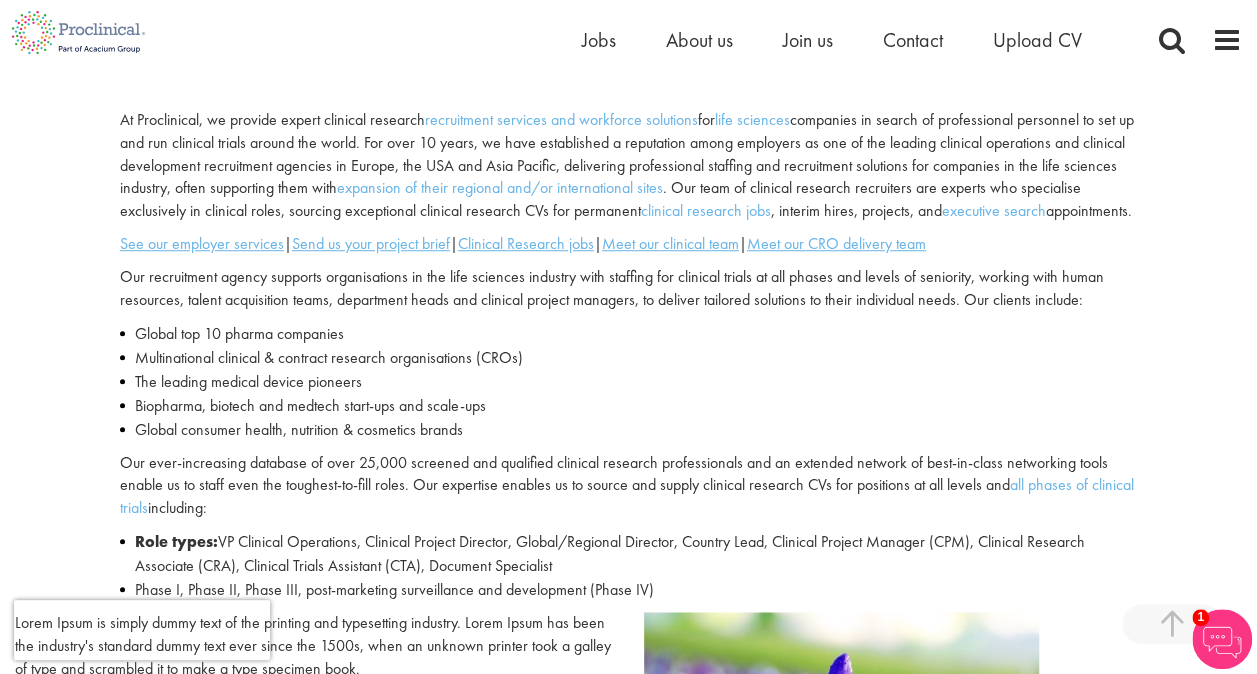 scroll, scrollTop: 602, scrollLeft: 0, axis: vertical 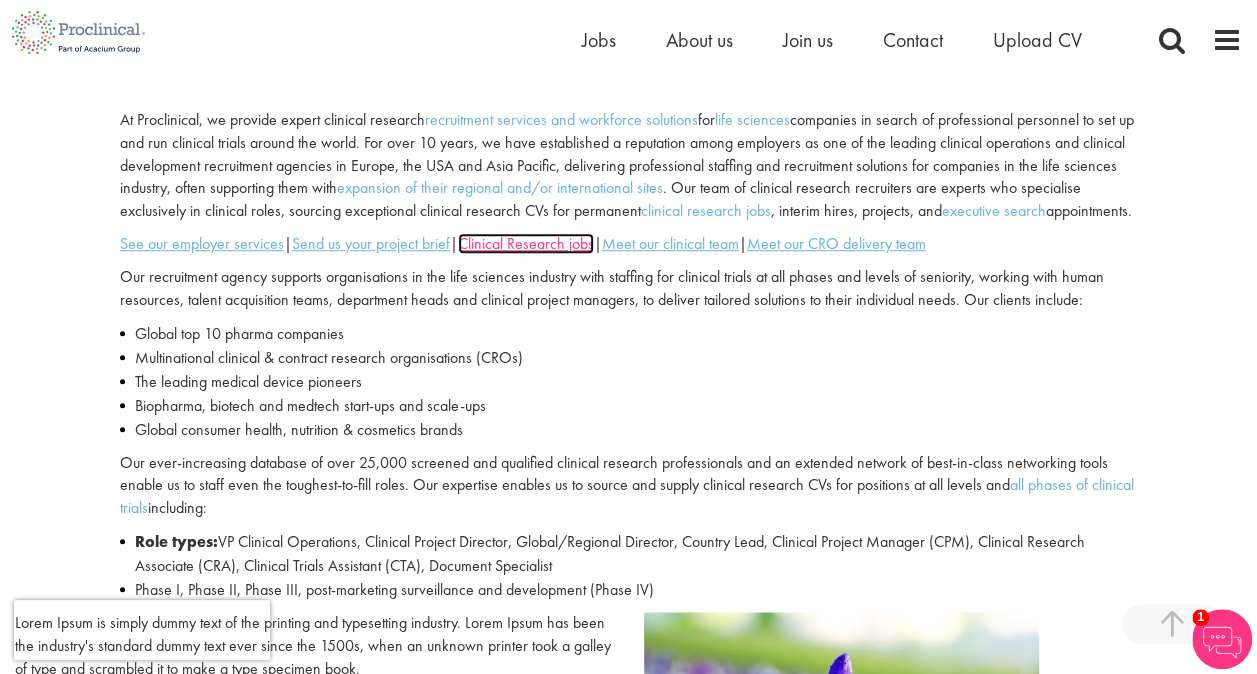 click on "Clinical Research jobs" at bounding box center (526, 243) 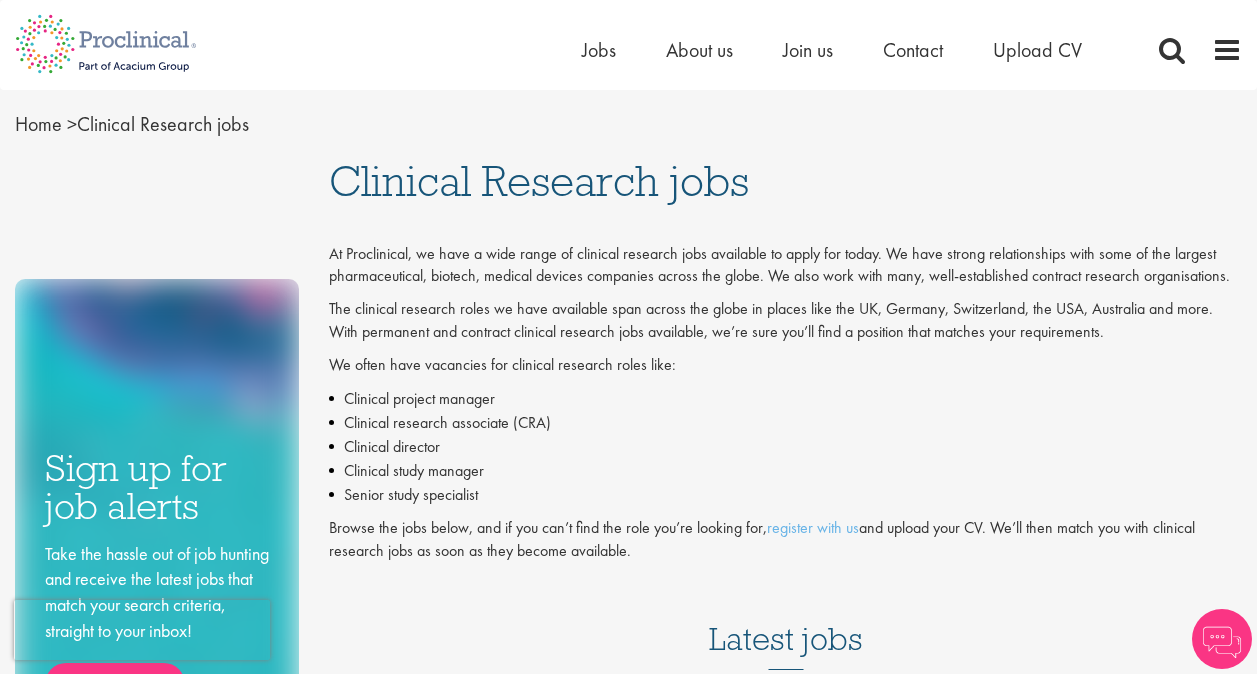 scroll, scrollTop: 0, scrollLeft: 0, axis: both 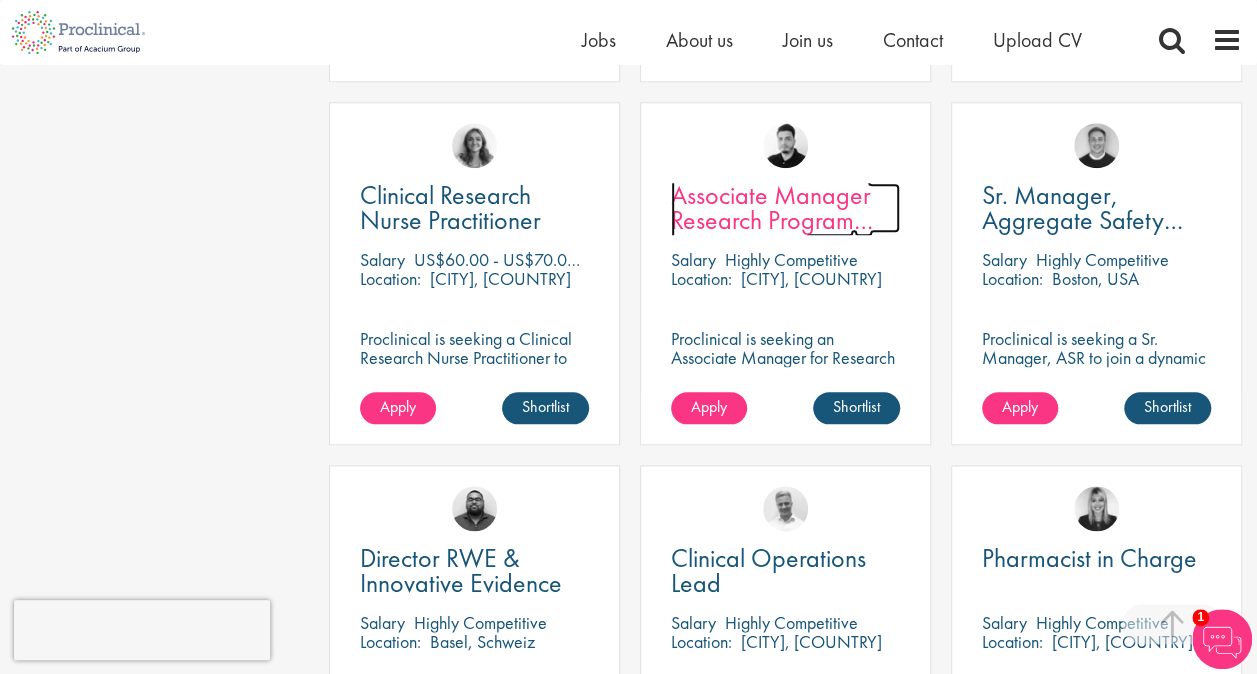 click on "Associate Manager Research Program Management" at bounding box center [772, 220] 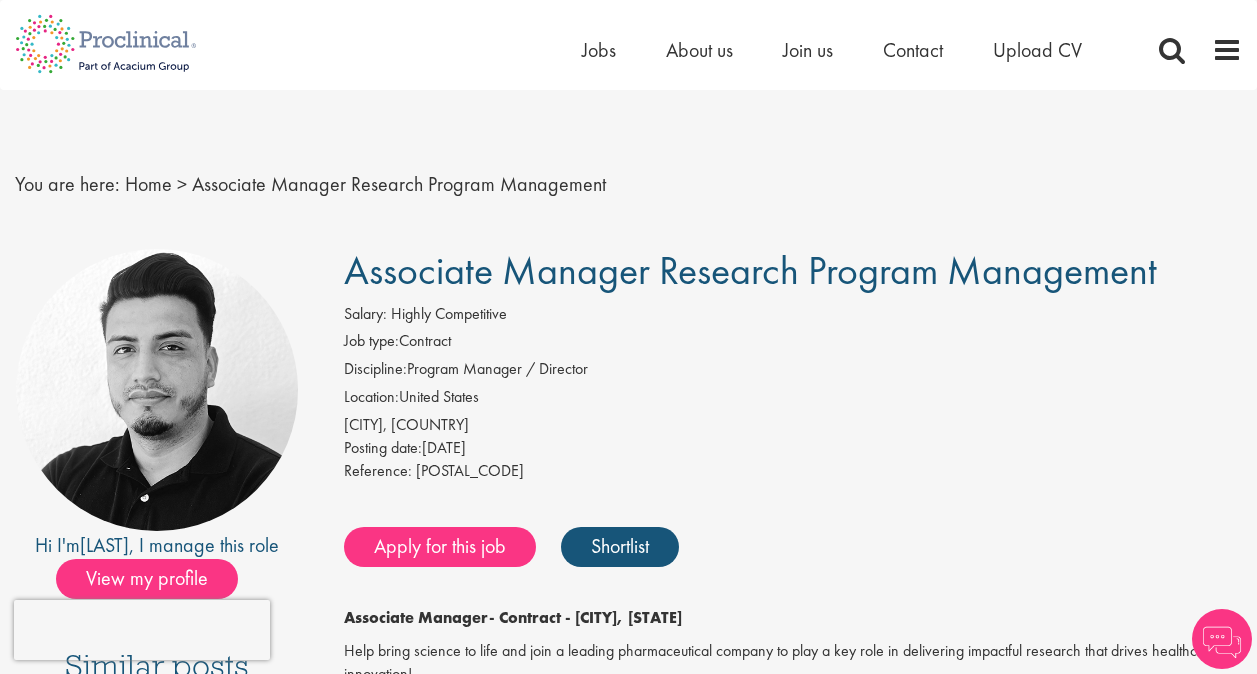 scroll, scrollTop: 0, scrollLeft: 0, axis: both 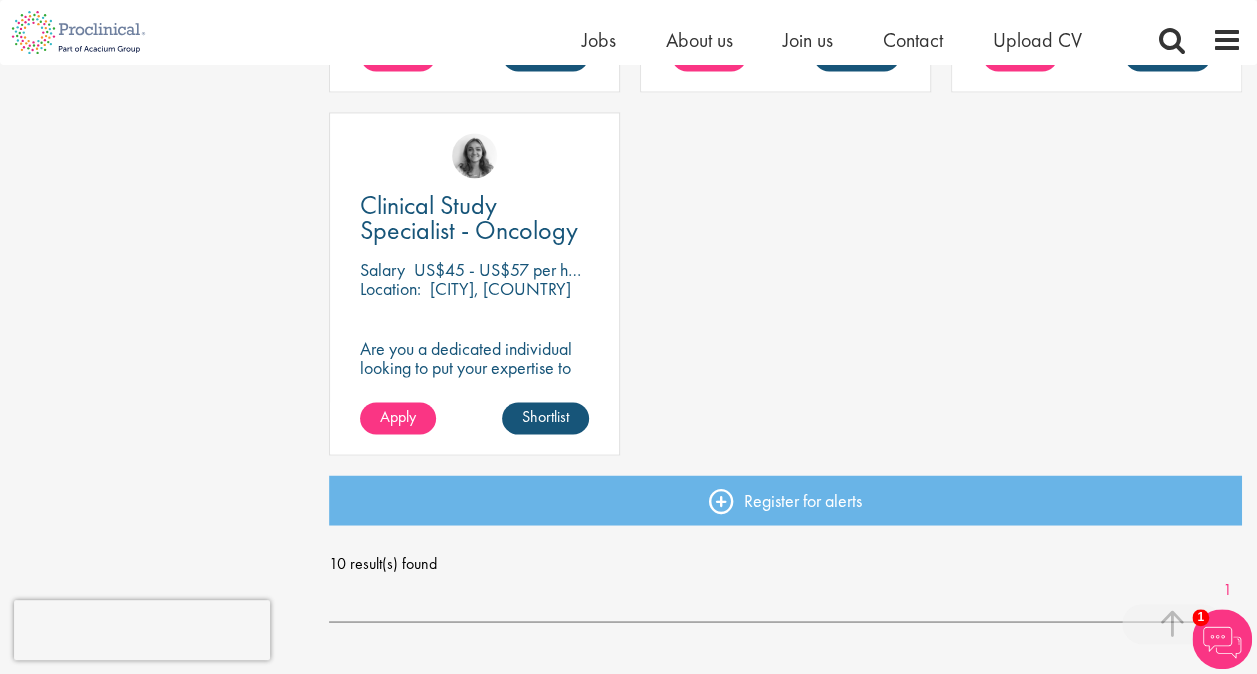 click on "[NAME] [LAST]" at bounding box center [474, 147] 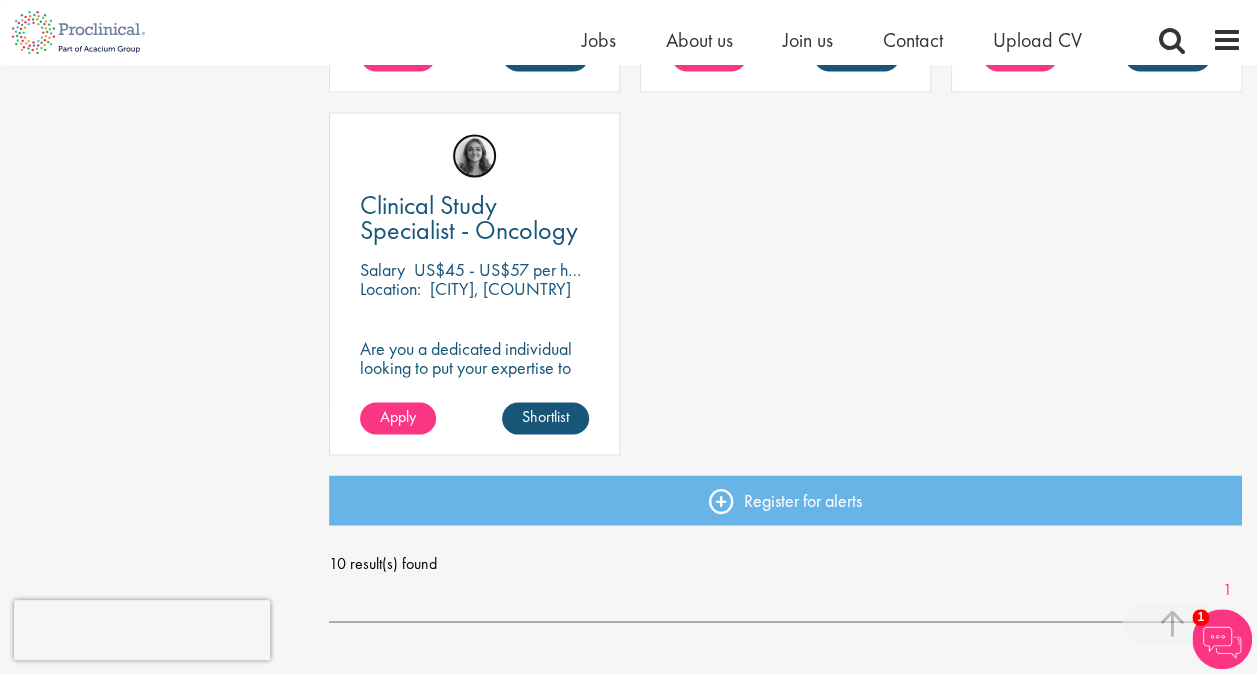 click at bounding box center [474, 155] 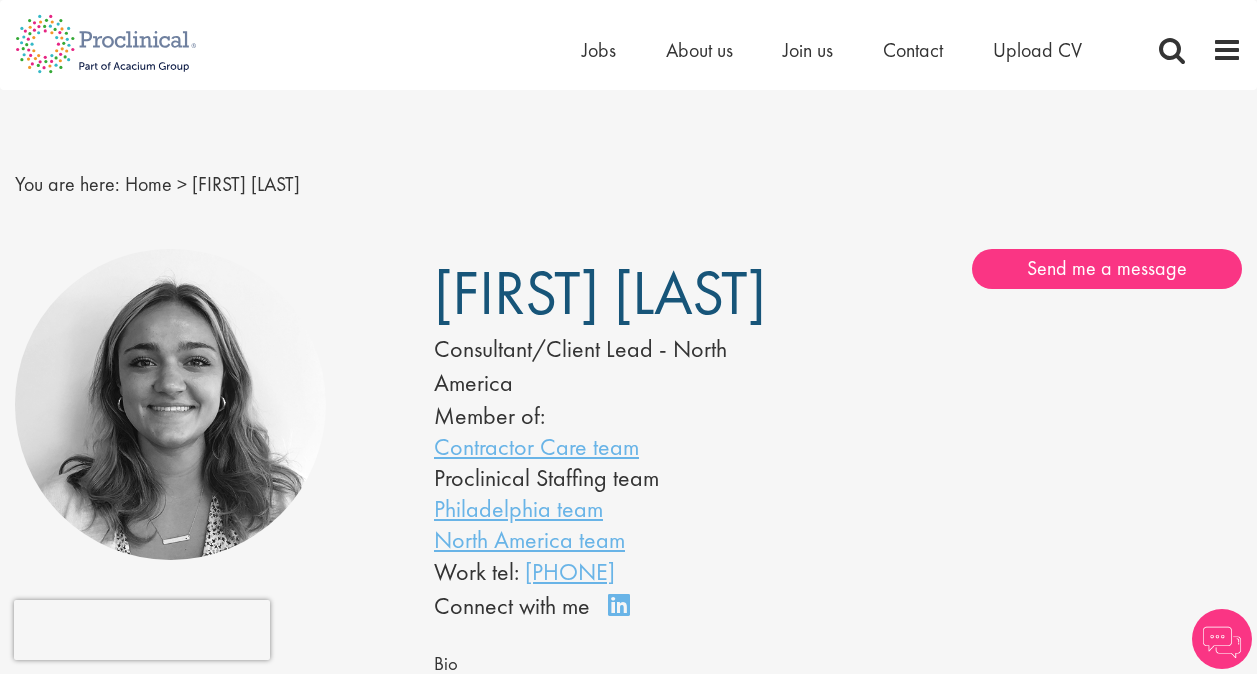 scroll, scrollTop: 0, scrollLeft: 0, axis: both 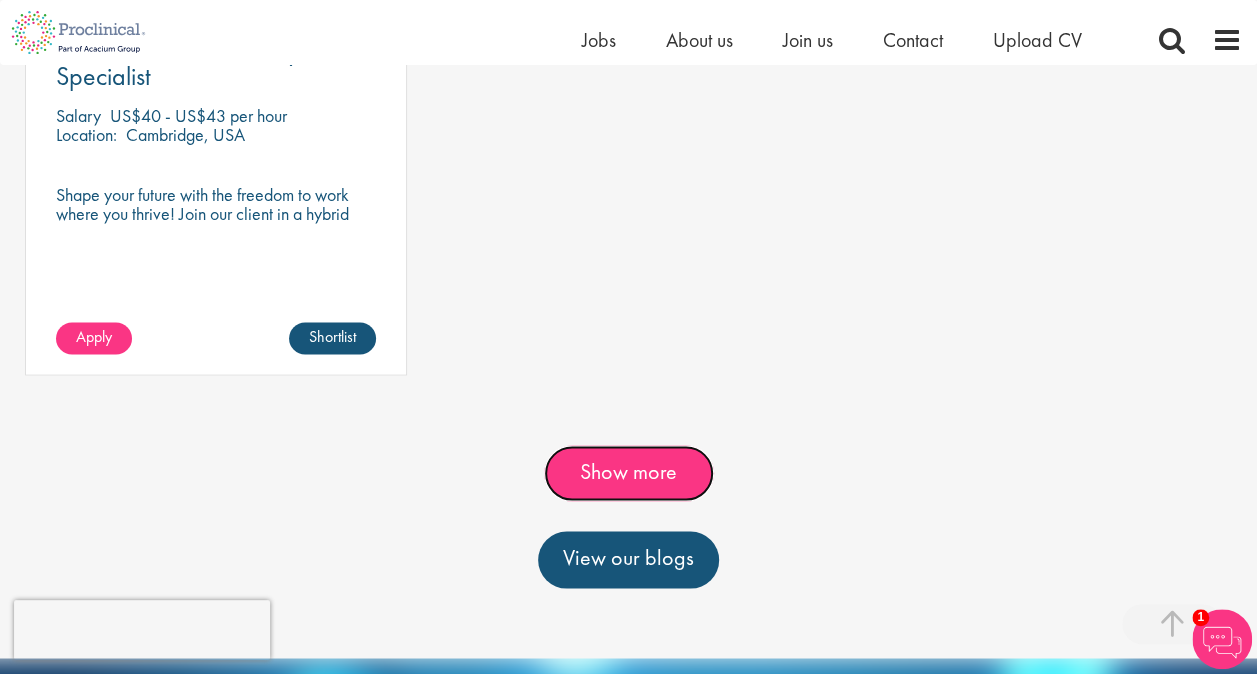 click on "Show more" at bounding box center [629, 473] 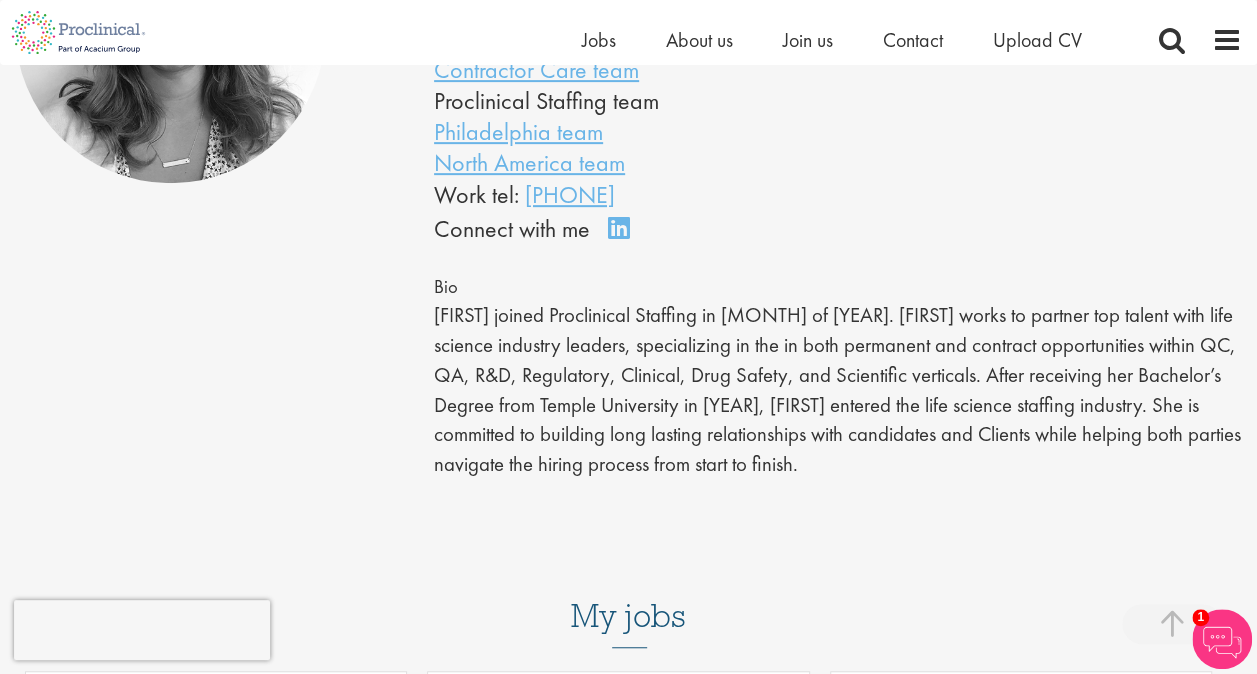 scroll, scrollTop: 0, scrollLeft: 0, axis: both 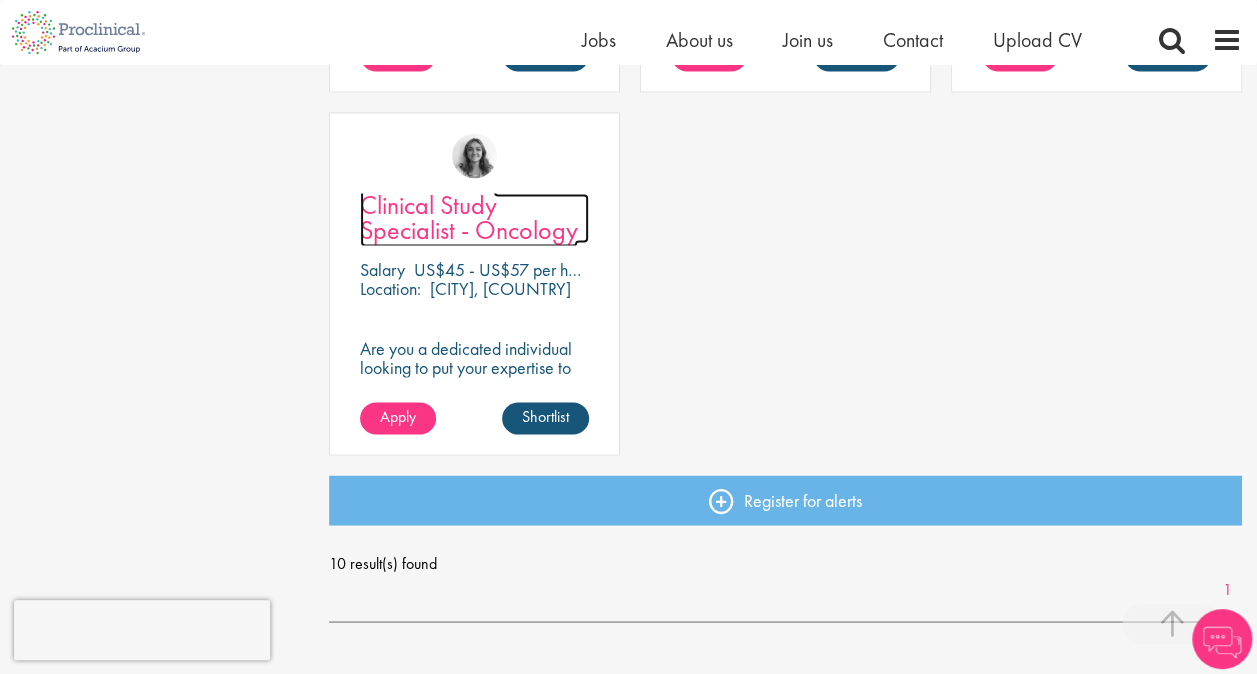 click on "Clinical Study Specialist - Oncology" at bounding box center [469, 217] 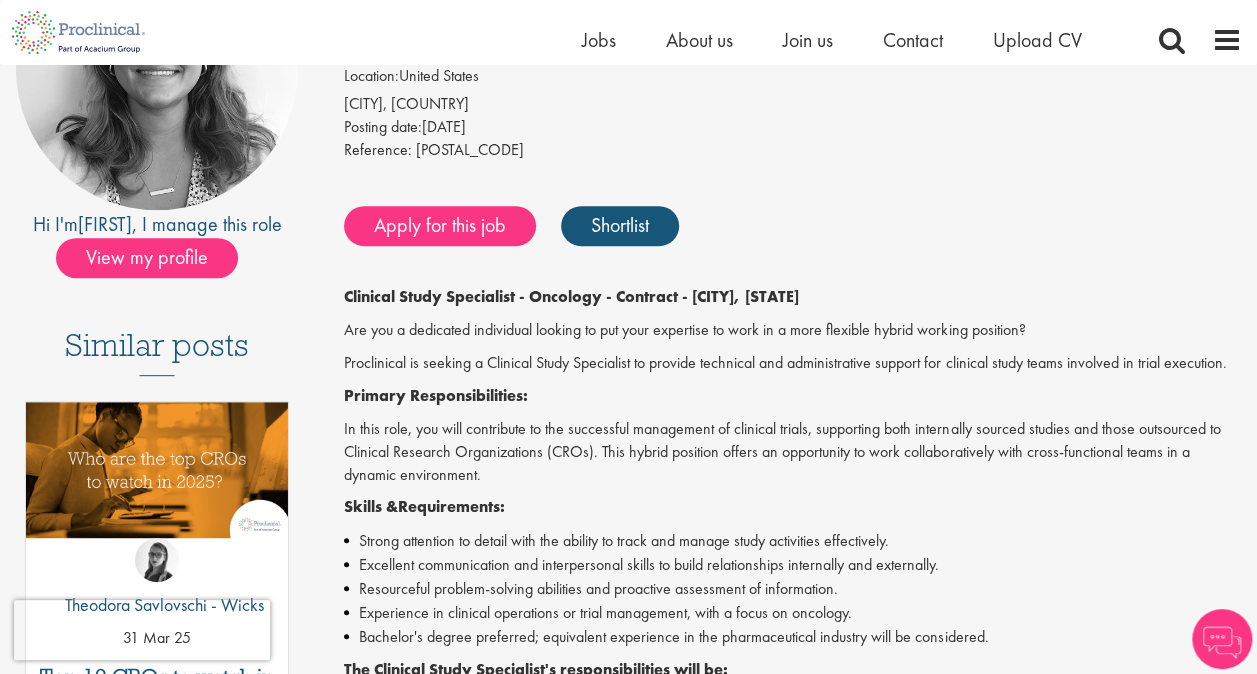scroll, scrollTop: 299, scrollLeft: 0, axis: vertical 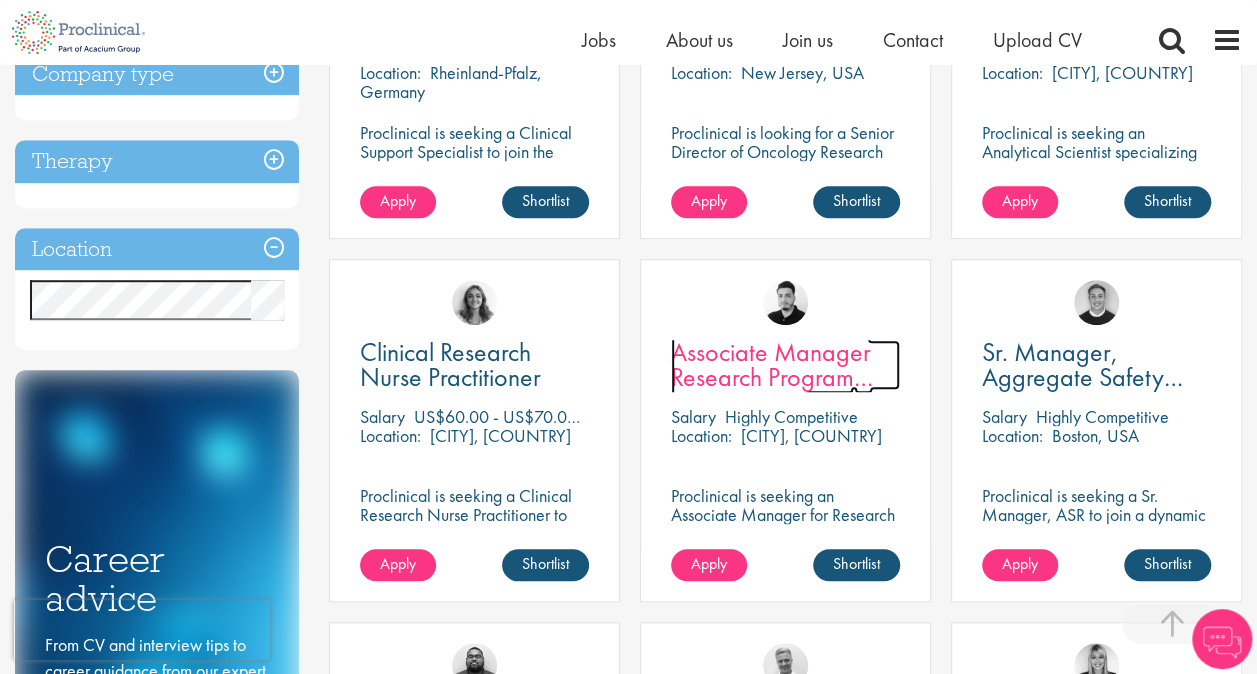 click on "Associate Manager Research Program Management" at bounding box center (772, 377) 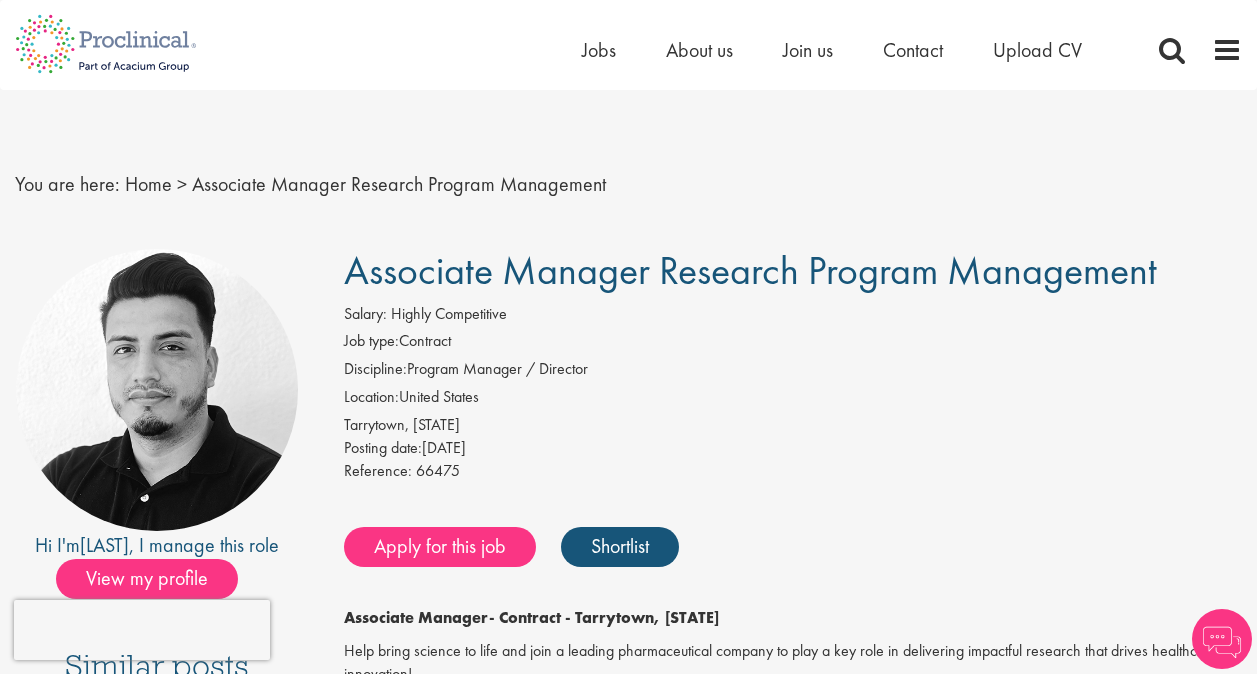 scroll, scrollTop: 0, scrollLeft: 0, axis: both 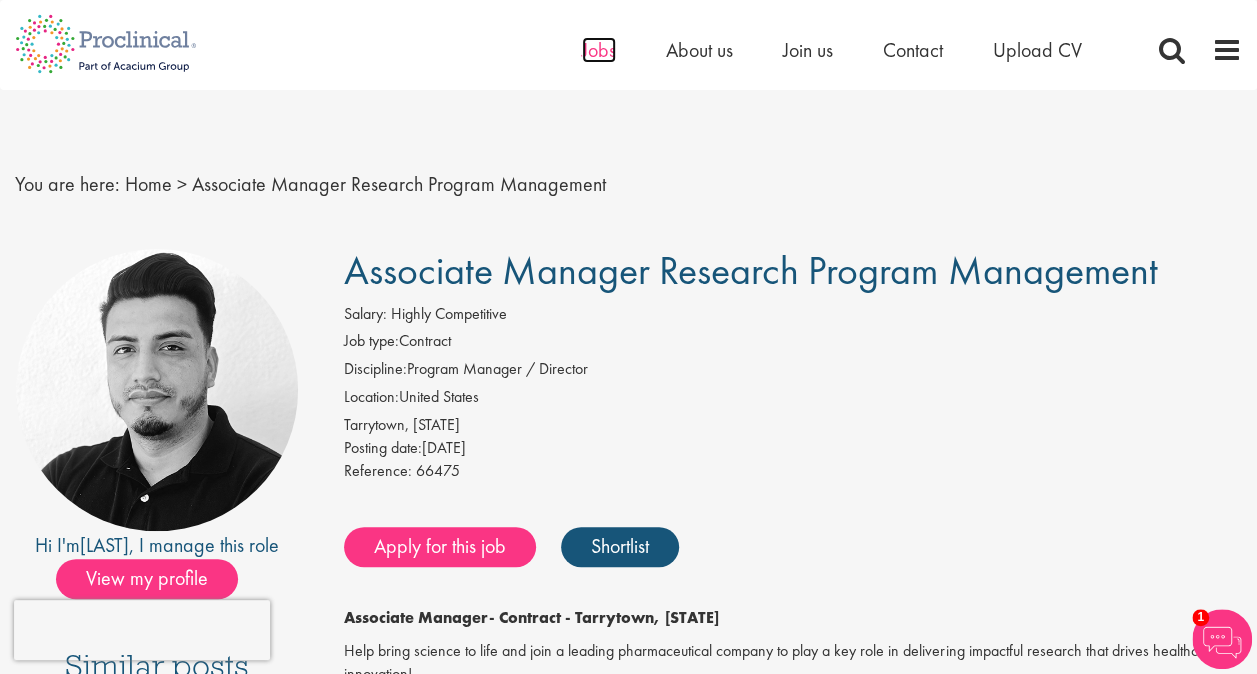 click on "Jobs" at bounding box center (599, 50) 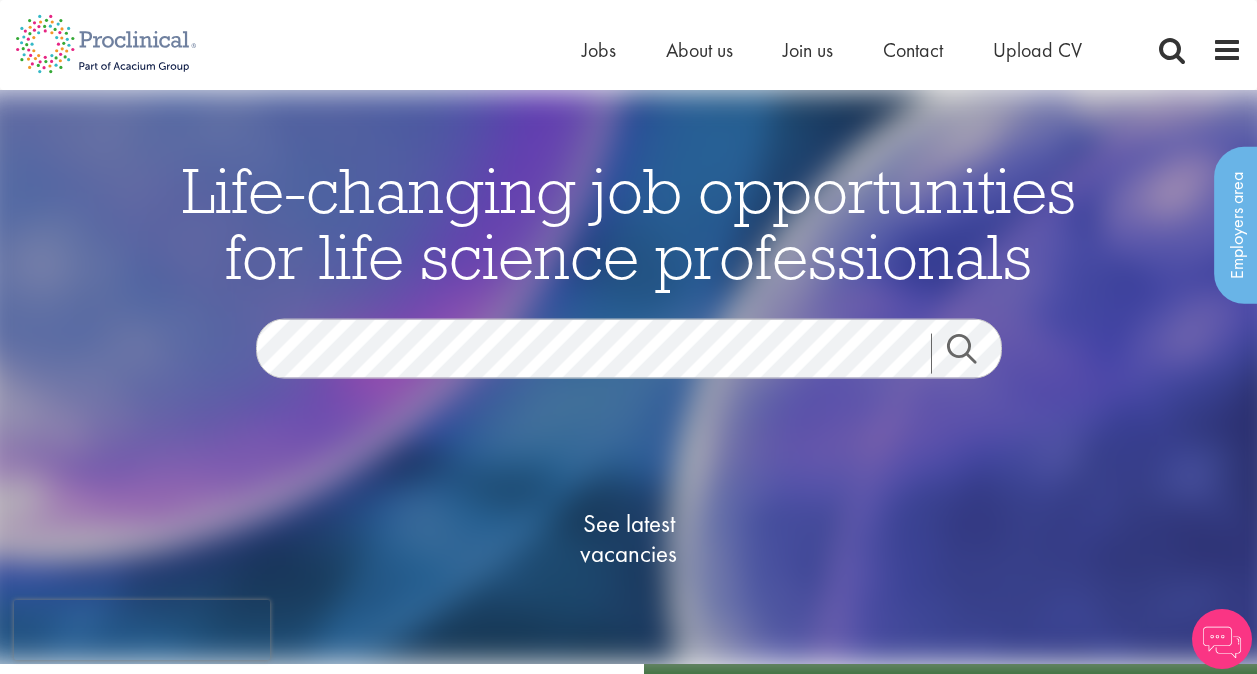 scroll, scrollTop: 0, scrollLeft: 0, axis: both 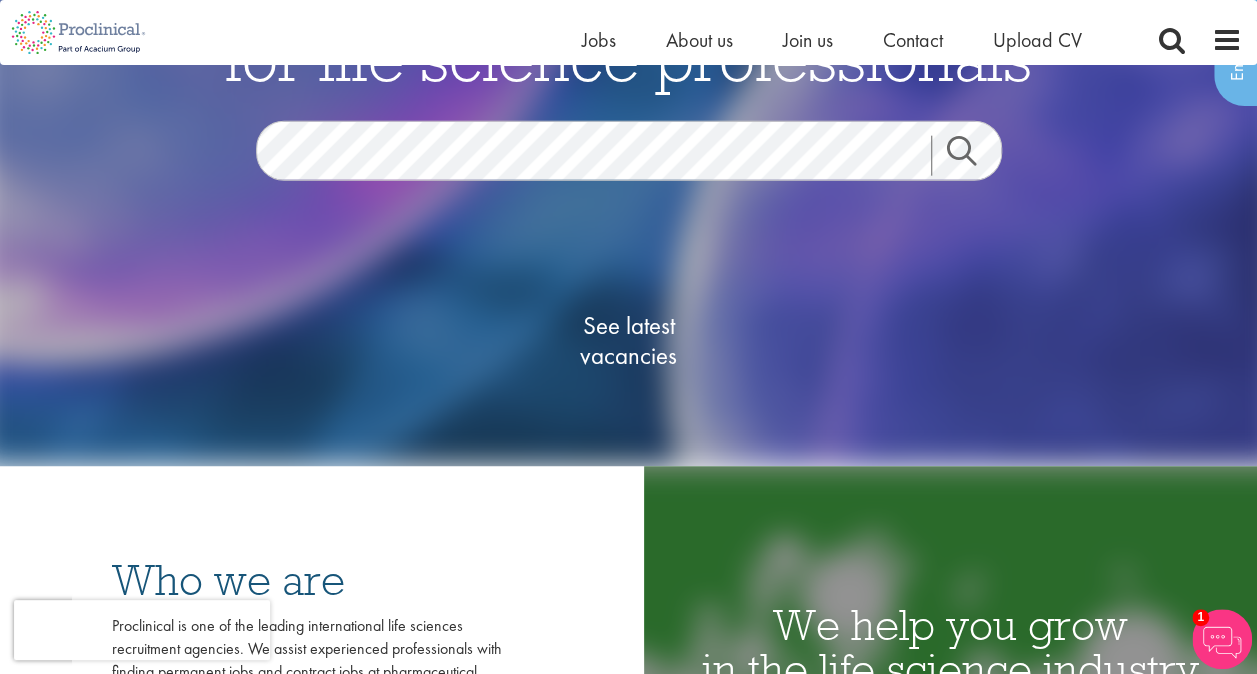 click on "Search" at bounding box center (974, 155) 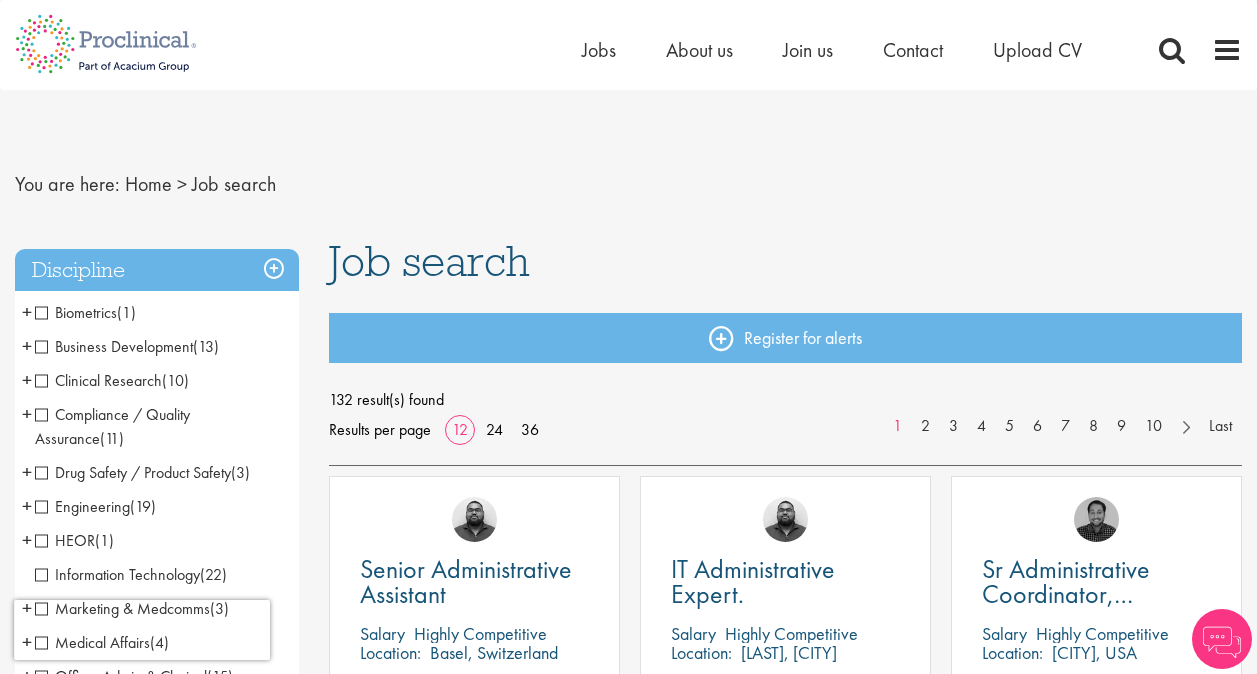 scroll, scrollTop: 0, scrollLeft: 0, axis: both 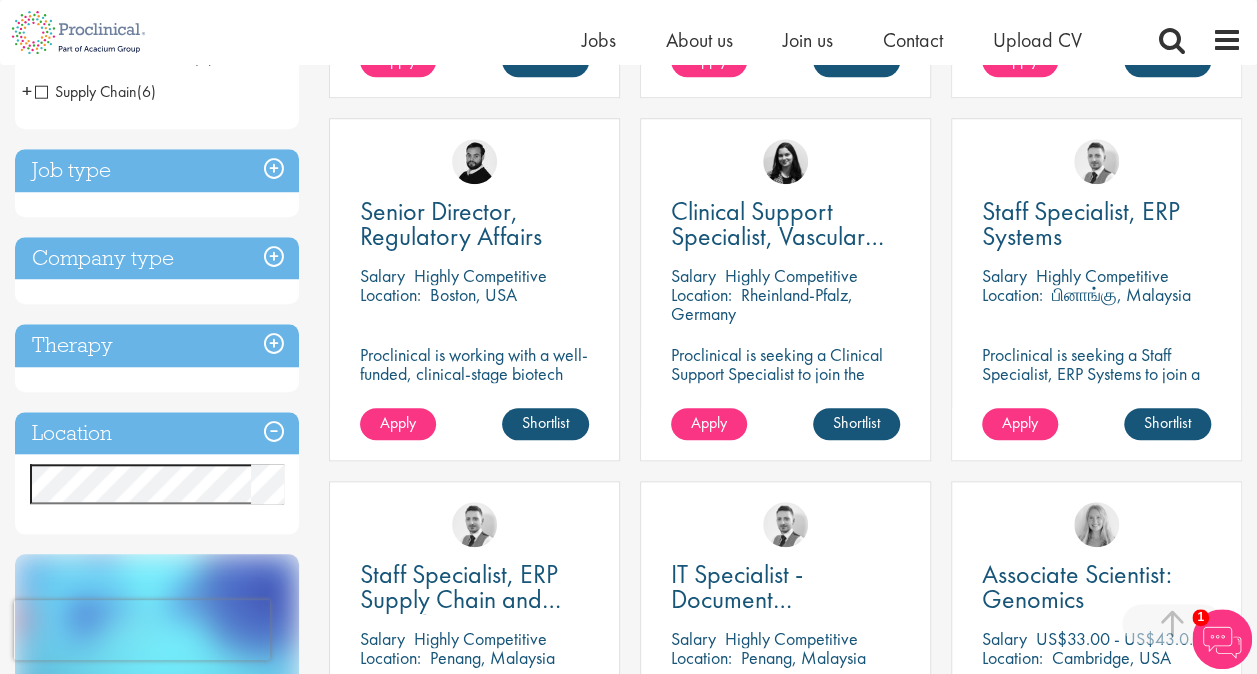click on "Job type" at bounding box center [157, 170] 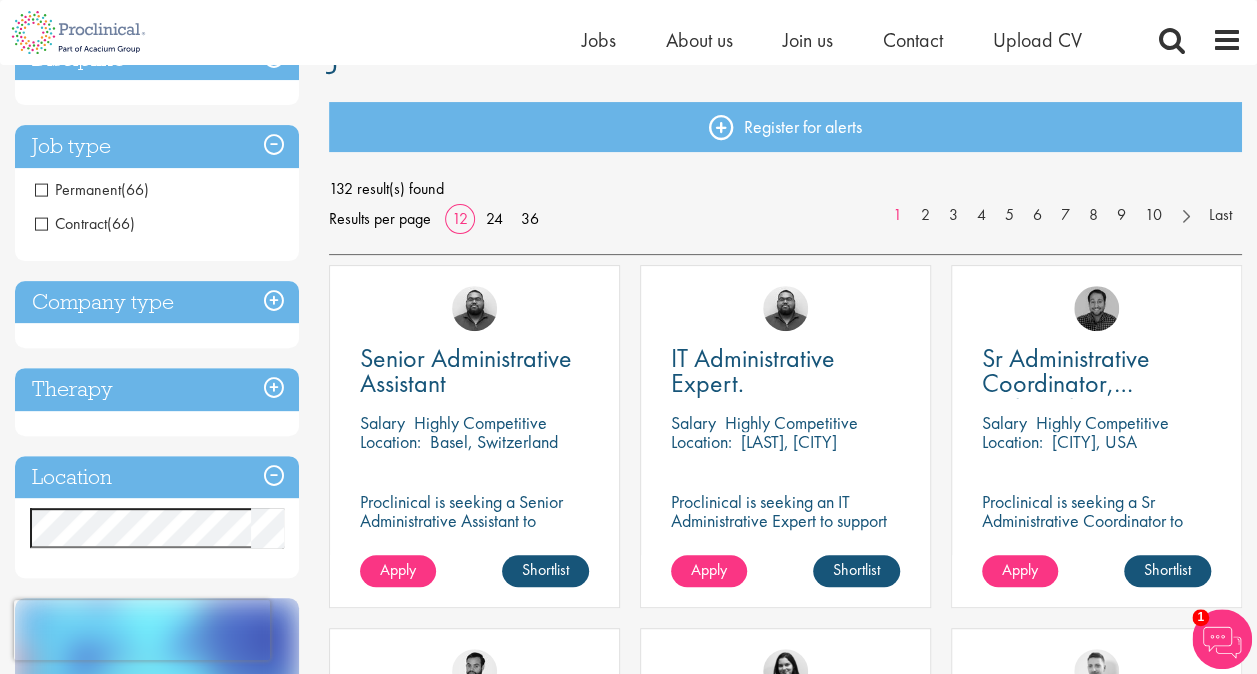 scroll, scrollTop: 181, scrollLeft: 0, axis: vertical 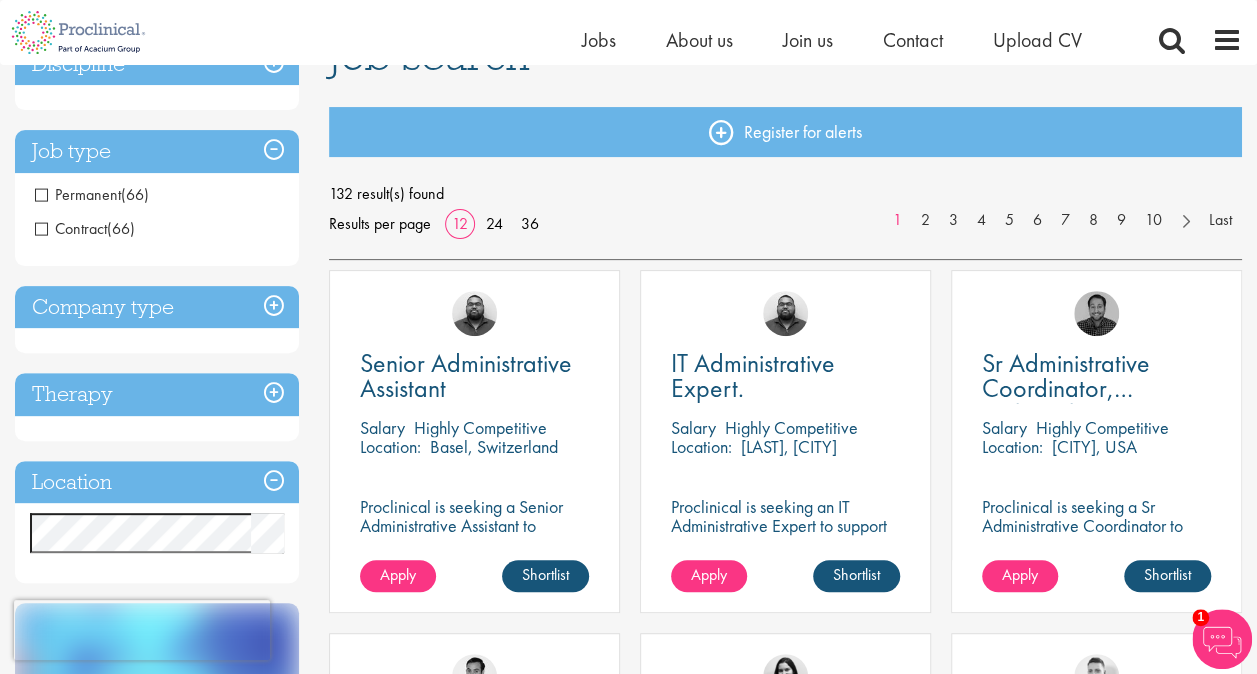 click on "Job type" at bounding box center [157, 151] 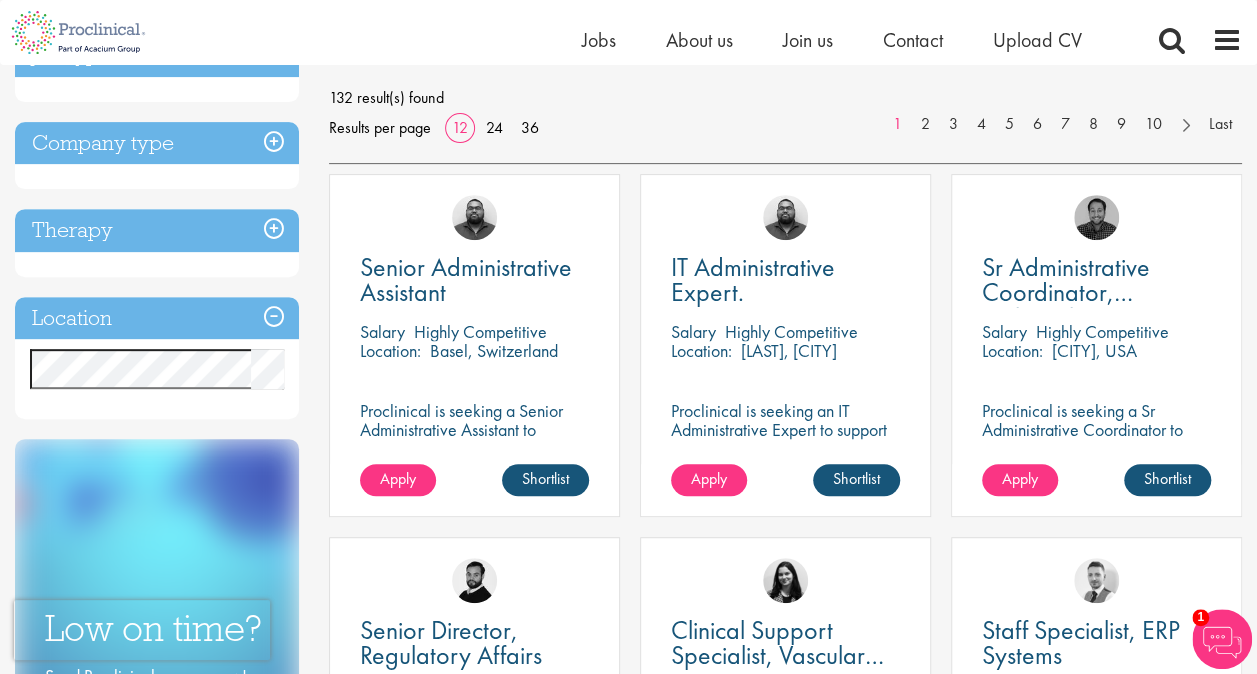 scroll, scrollTop: 284, scrollLeft: 0, axis: vertical 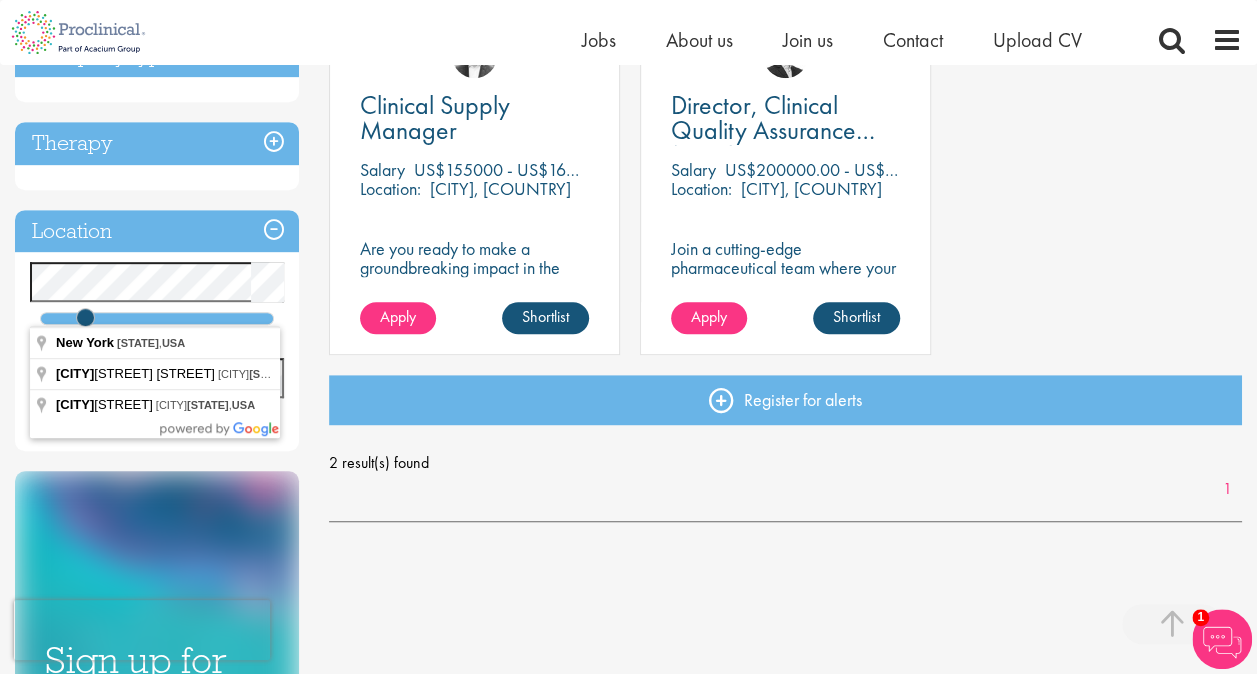 click on "You are here:
Home
>
Job search
Discipline Compliance / Quality Assurance (1) - + Good Clinical Practice (GCP) (1) Supply Chain (1) - + Supply Chain (1) Job type Permanent (2) Company type Pharmaceuticals (1) Therapy Oncology (1)
Location
Specified location
Miles" at bounding box center (628, 313) 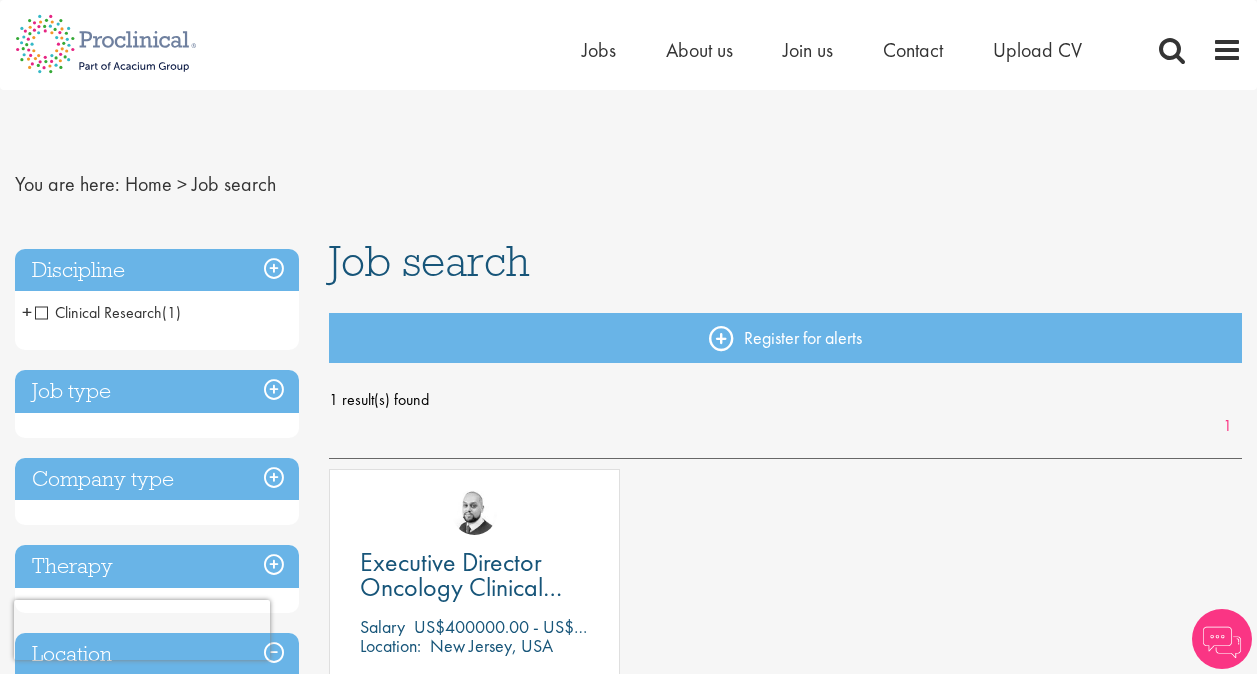 scroll, scrollTop: 0, scrollLeft: 0, axis: both 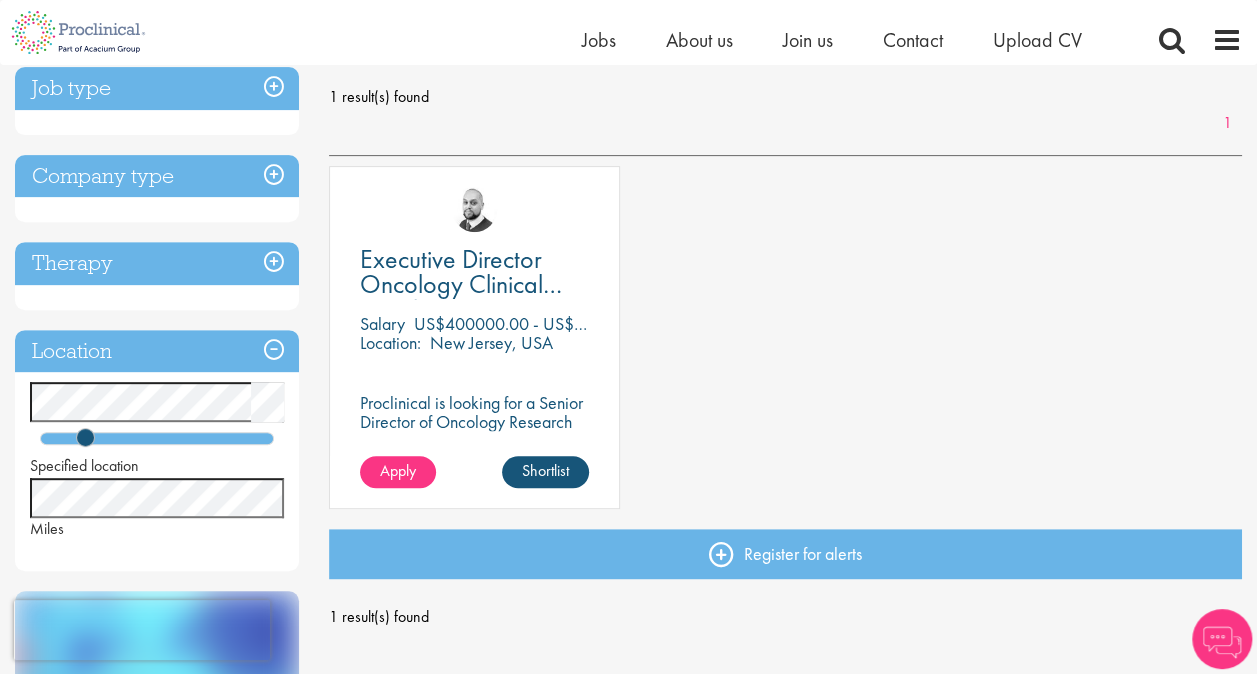 click on "This website uses cookies. By continuing to use this site, you are giving your consent to cookies being used. See our  Privacy policy  for more info.
Home
Jobs
About us
Join us
Contact
Upload CV
>" at bounding box center [628, 874] 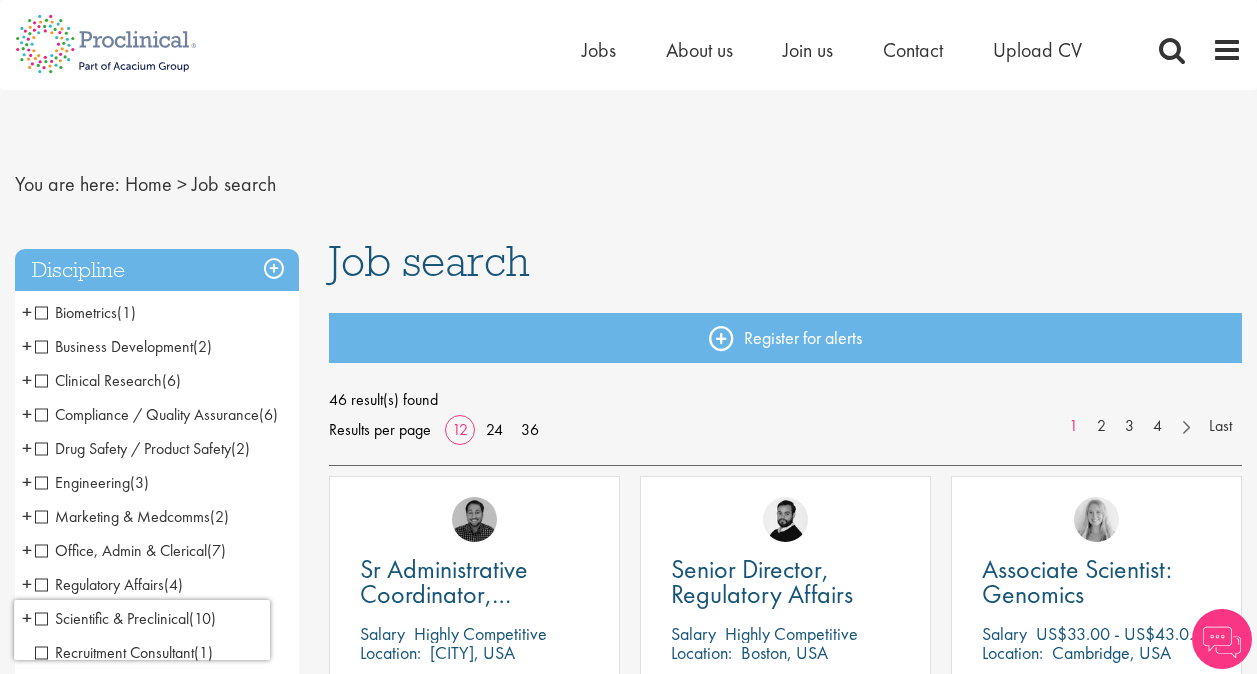 scroll, scrollTop: 0, scrollLeft: 0, axis: both 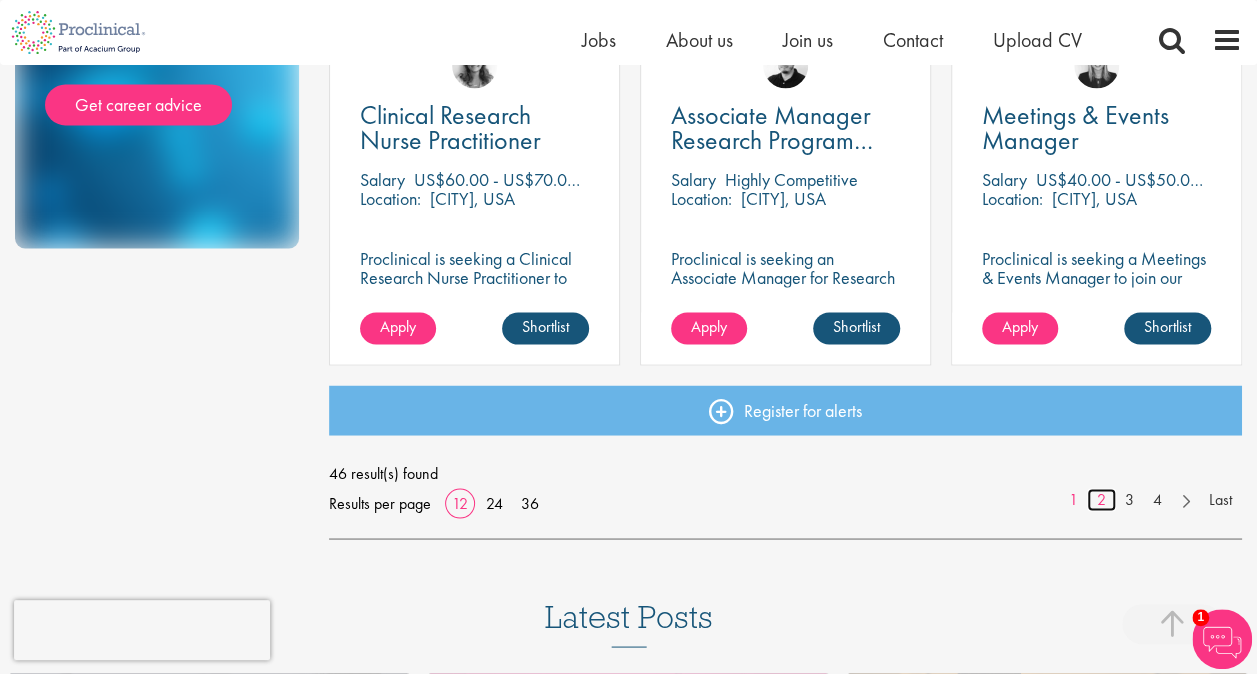 click on "2" at bounding box center [1101, 499] 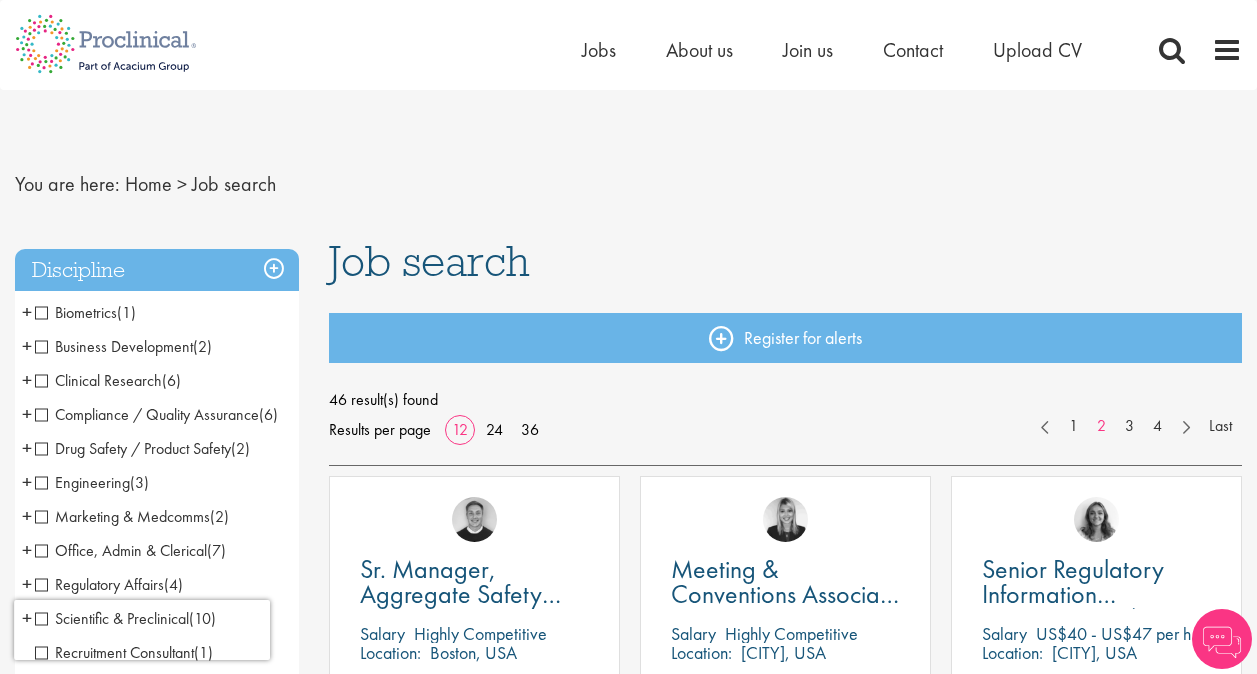 scroll, scrollTop: 0, scrollLeft: 0, axis: both 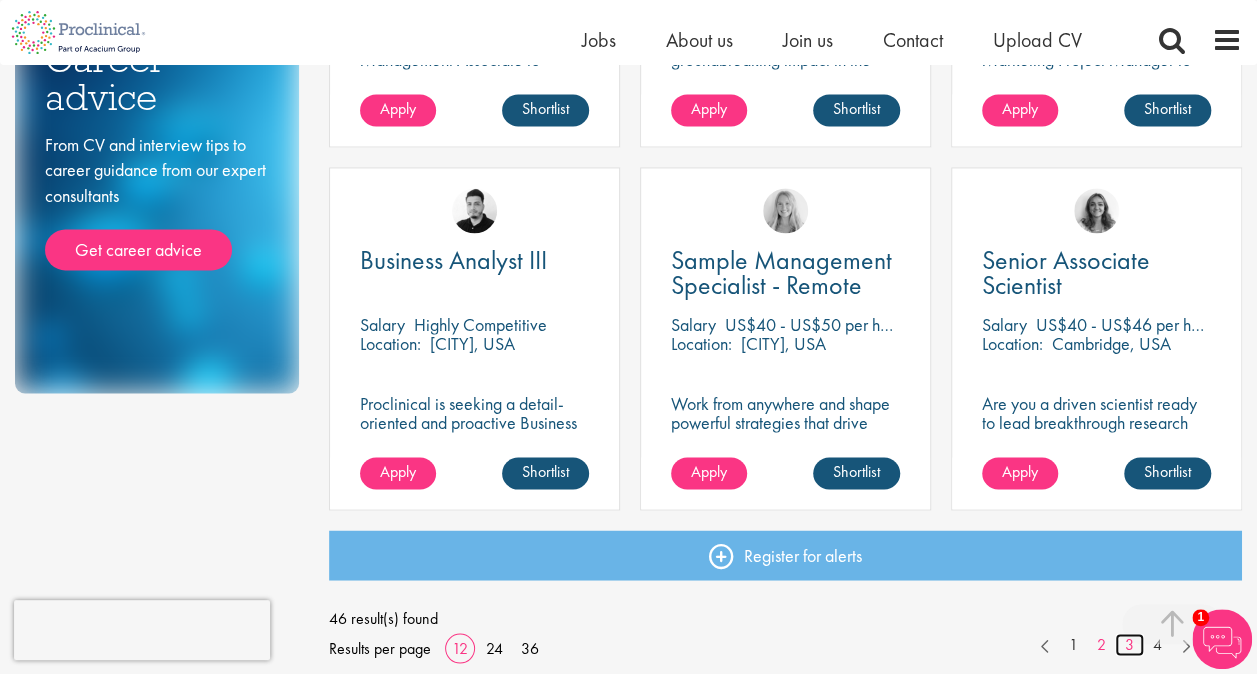 click on "3" at bounding box center (1129, 644) 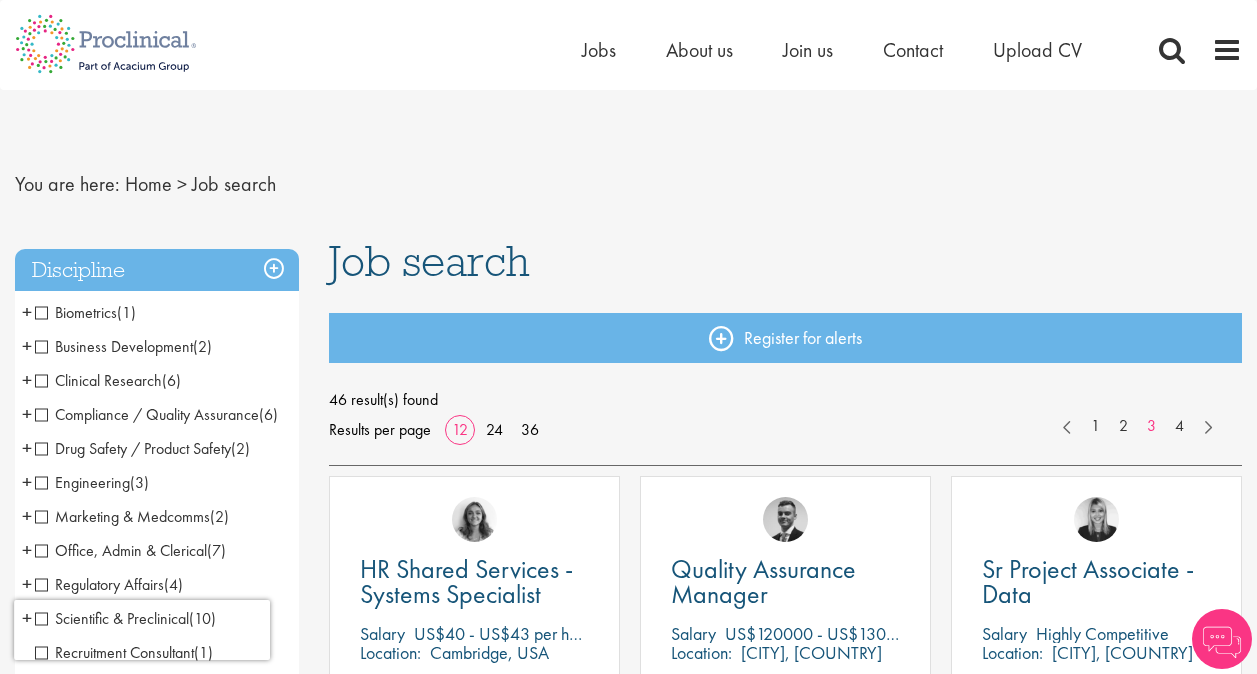 scroll, scrollTop: 0, scrollLeft: 0, axis: both 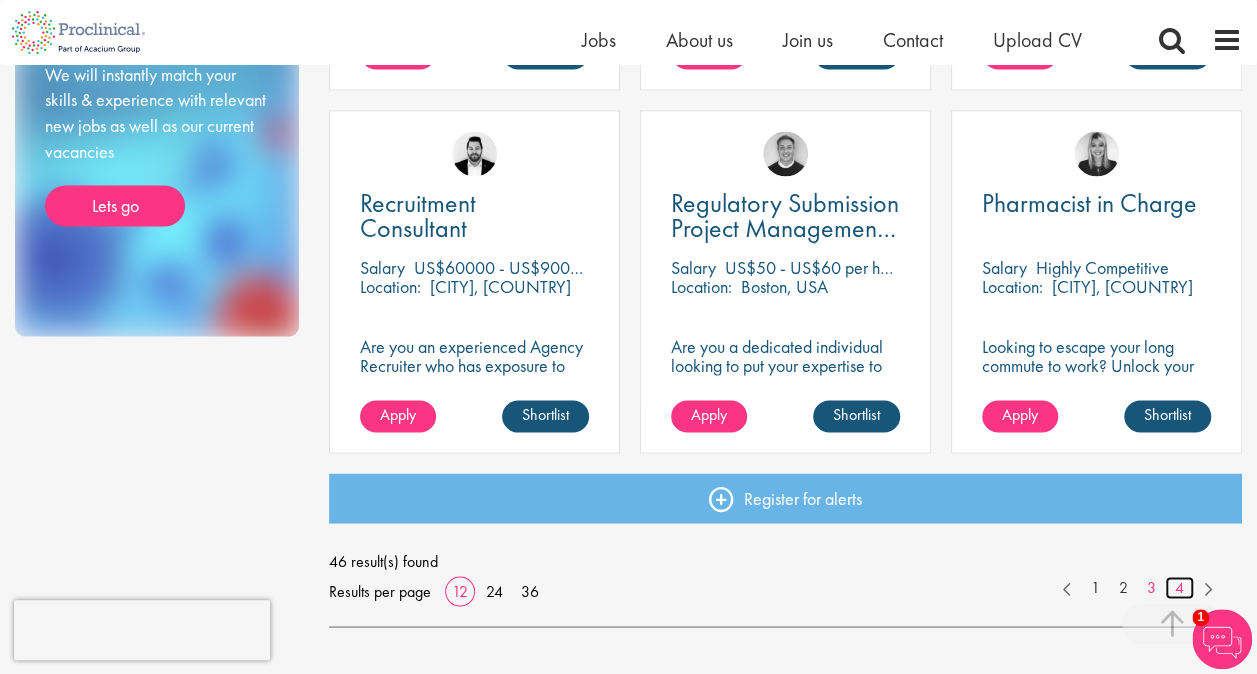 click on "4" at bounding box center (1179, 587) 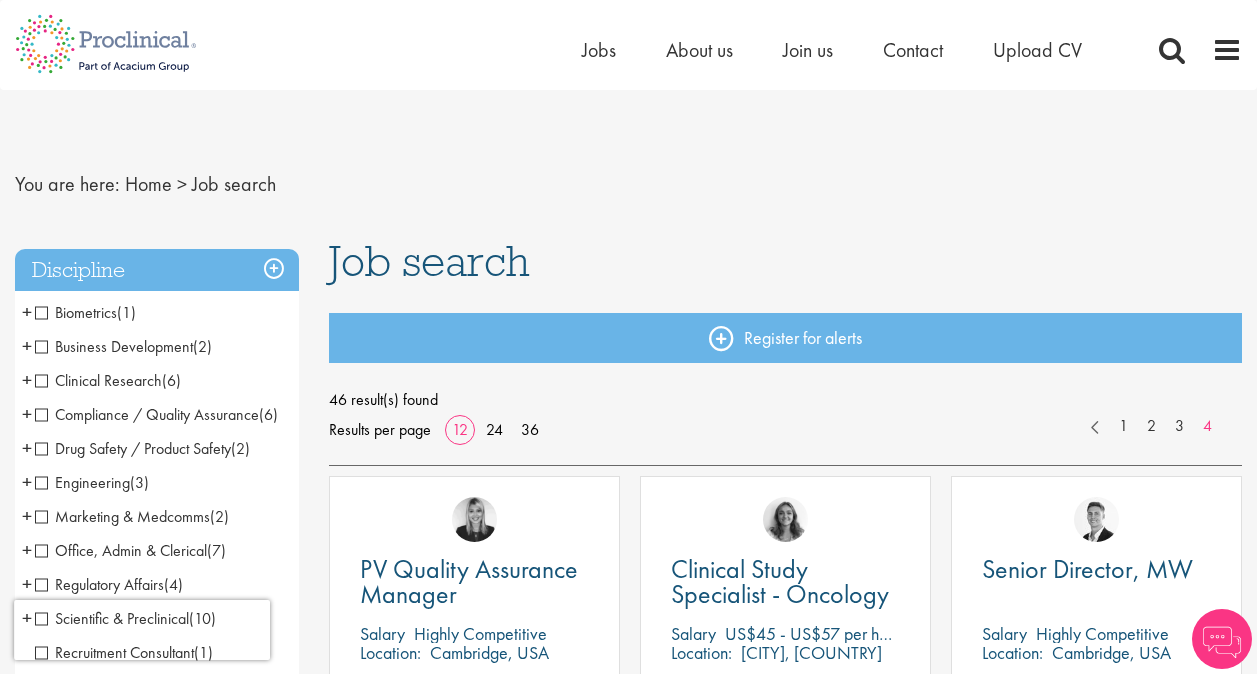 scroll, scrollTop: 0, scrollLeft: 0, axis: both 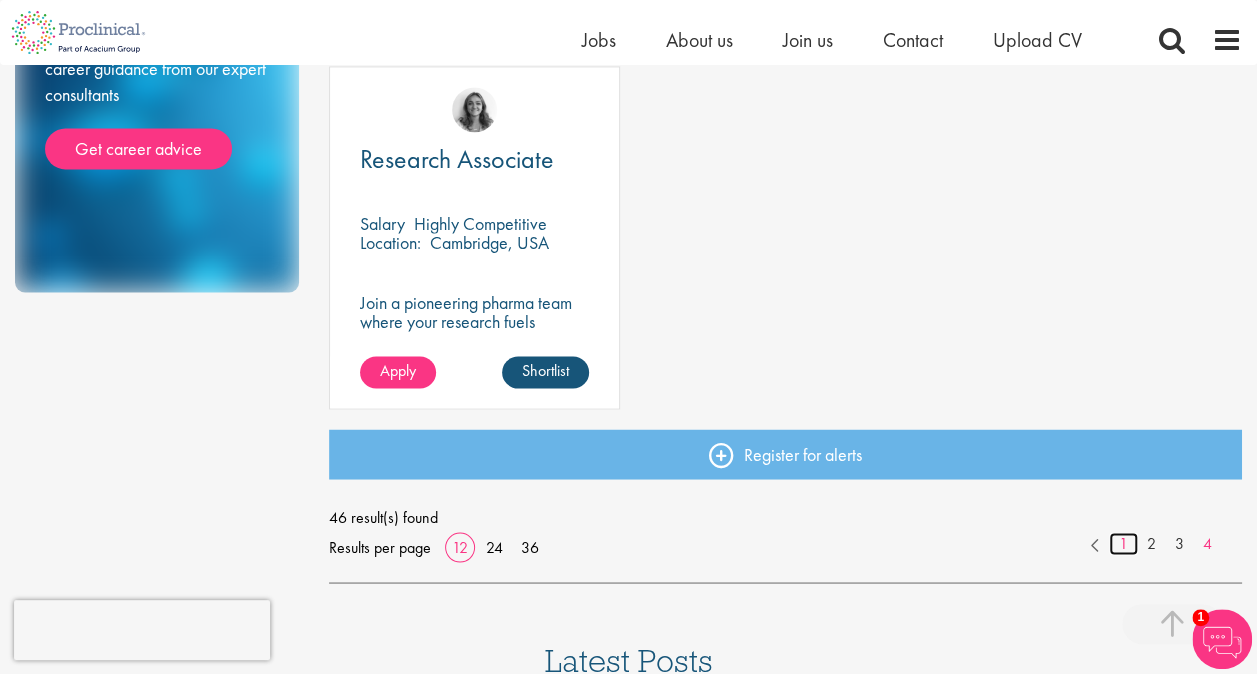 click on "1" at bounding box center (1123, 543) 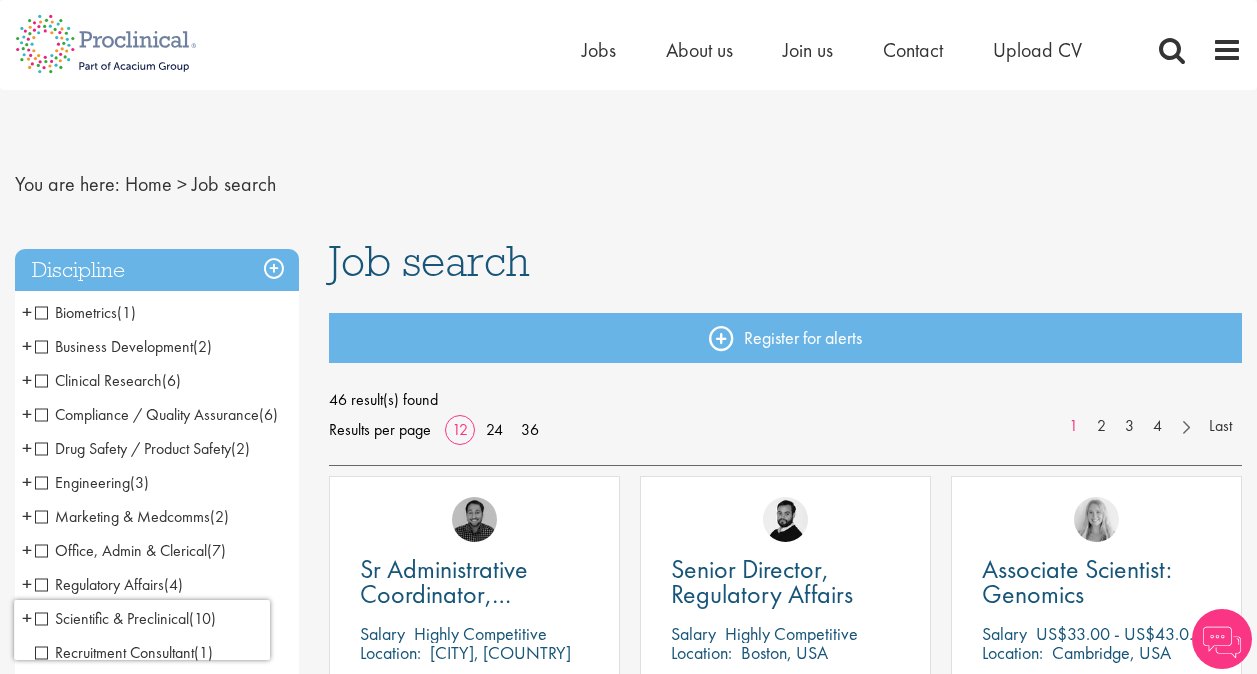 scroll, scrollTop: 0, scrollLeft: 0, axis: both 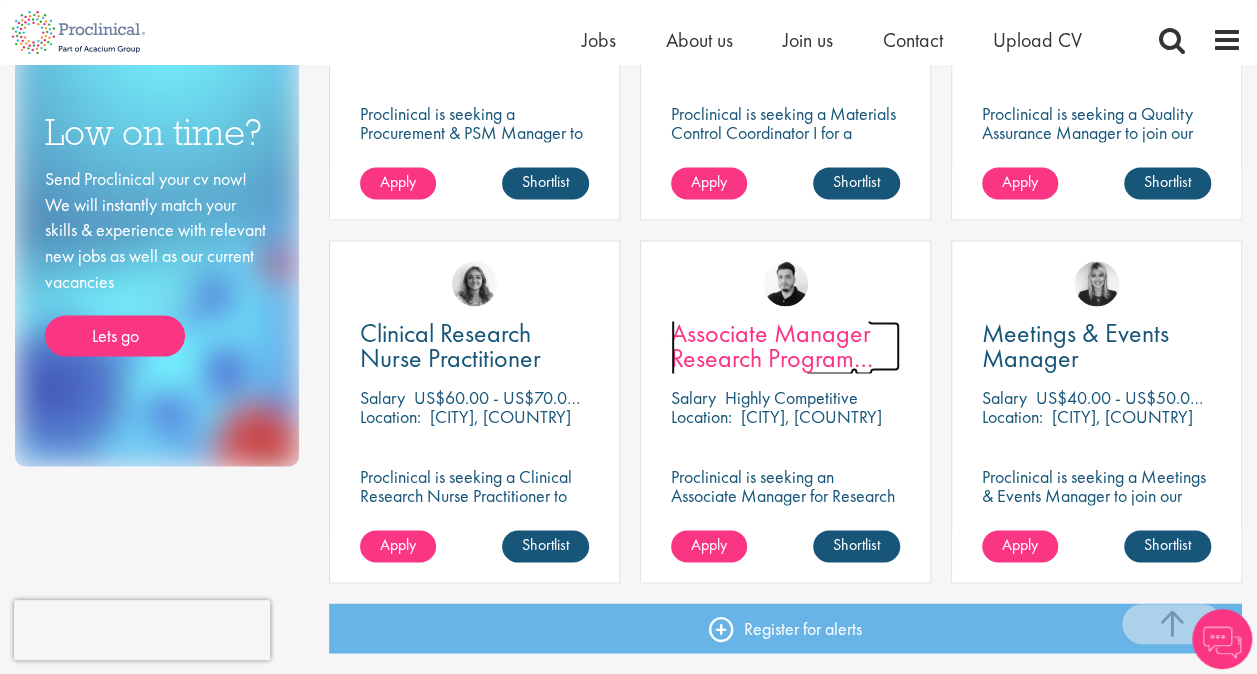 click on "Associate Manager Research Program Management" at bounding box center (772, 358) 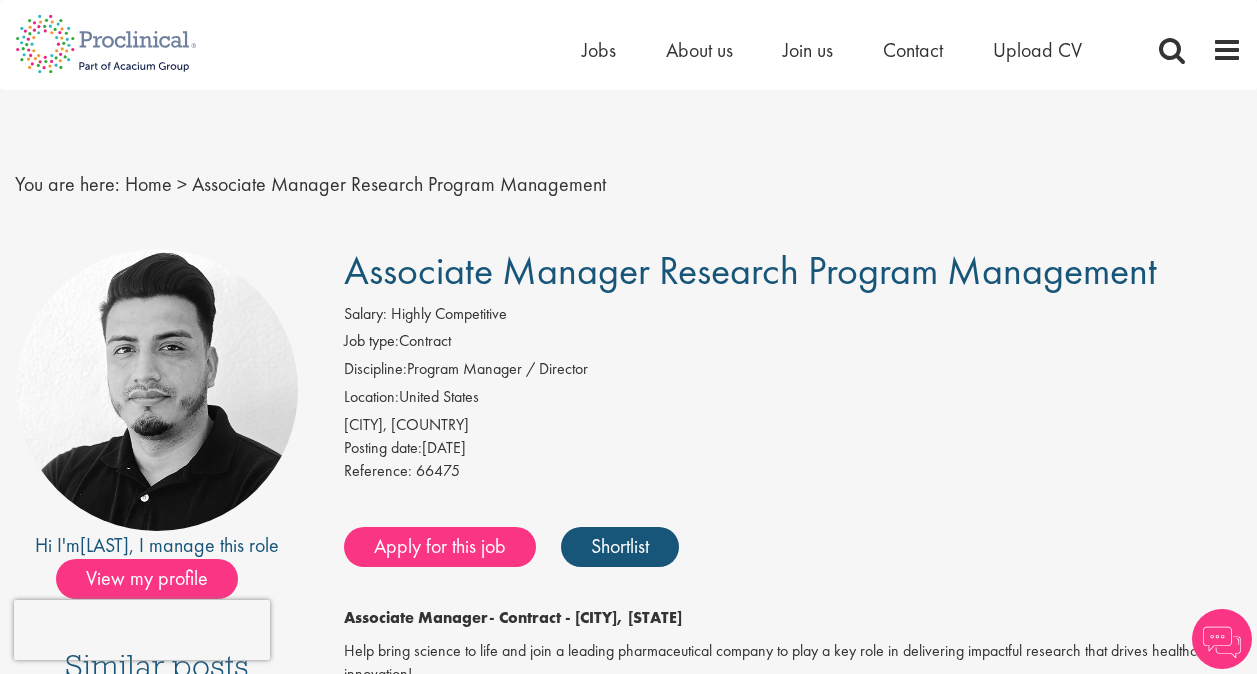 scroll, scrollTop: 0, scrollLeft: 0, axis: both 